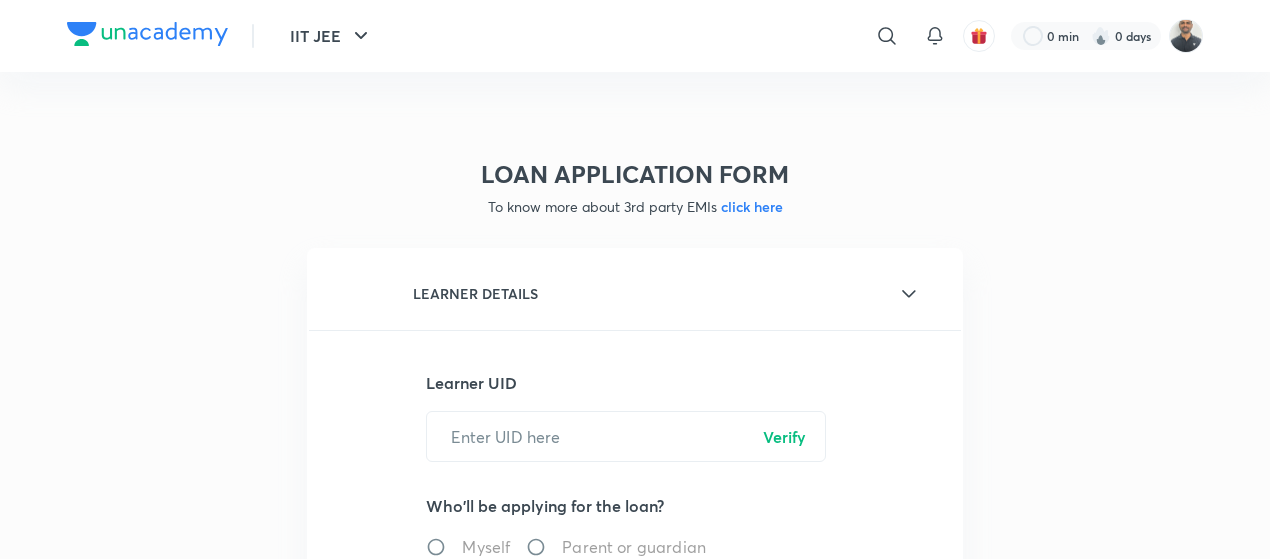 scroll, scrollTop: 0, scrollLeft: 0, axis: both 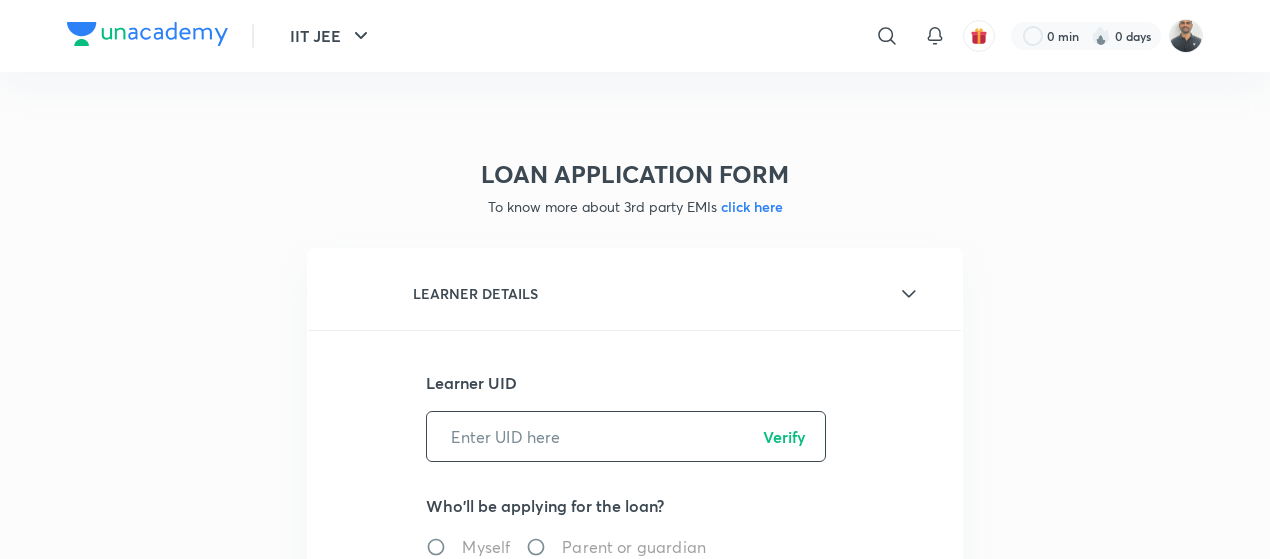 click at bounding box center [626, 436] 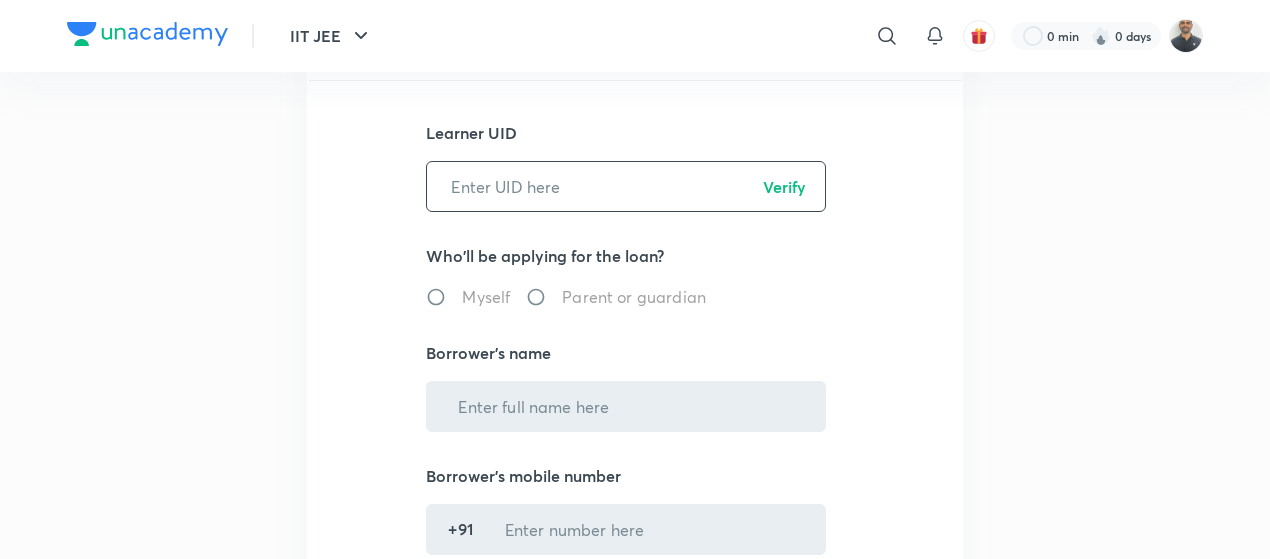 scroll, scrollTop: 255, scrollLeft: 0, axis: vertical 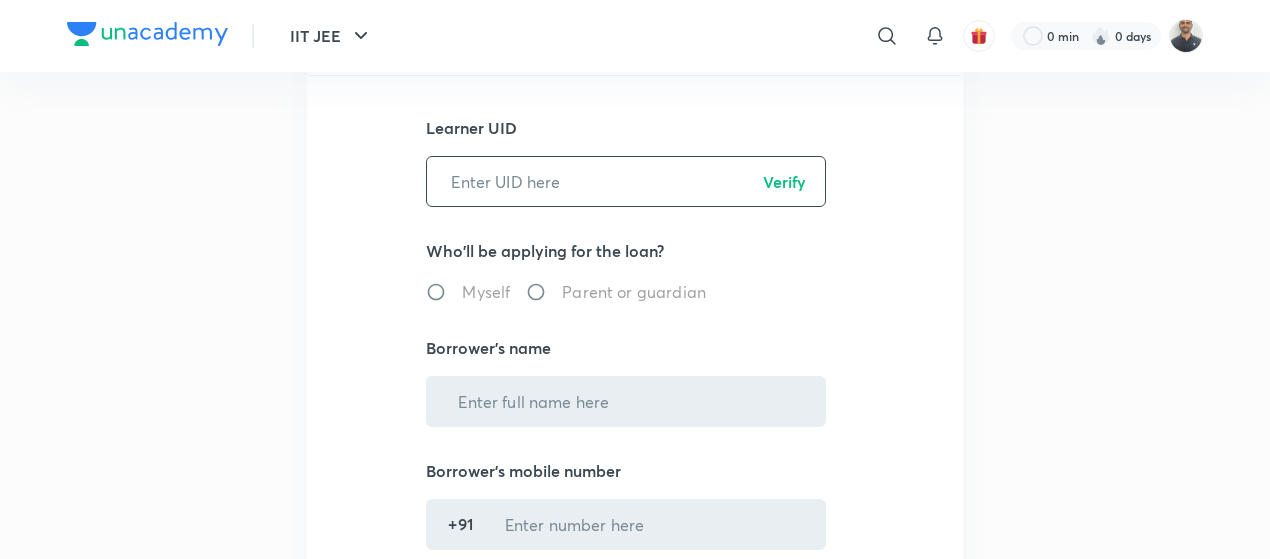 paste on "QR1OVHLXYF" 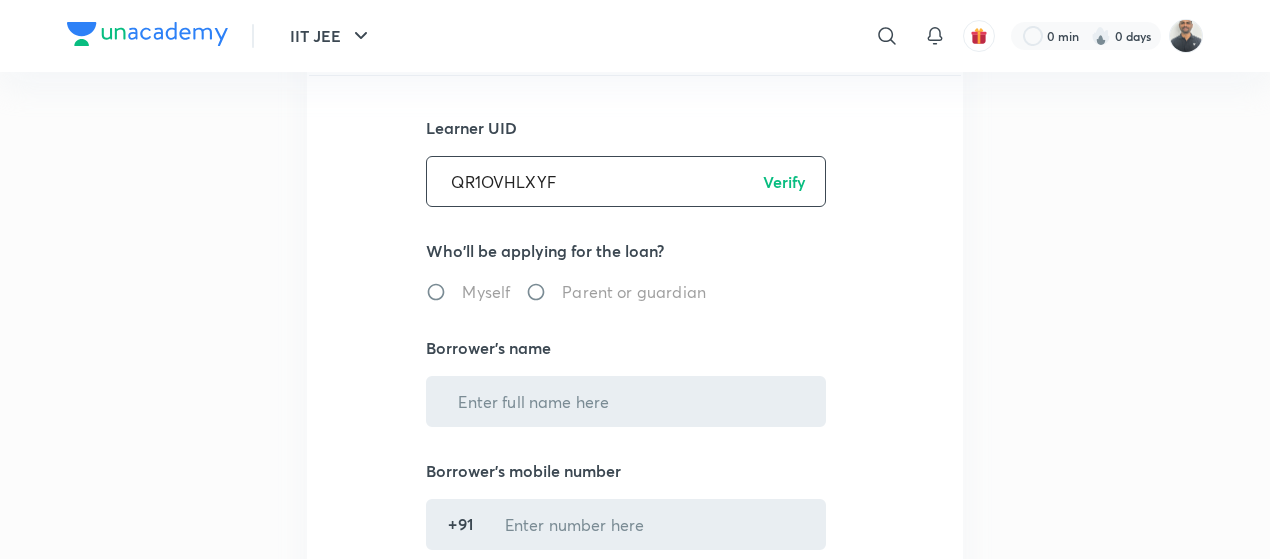 type on "QR1OVHLXYF" 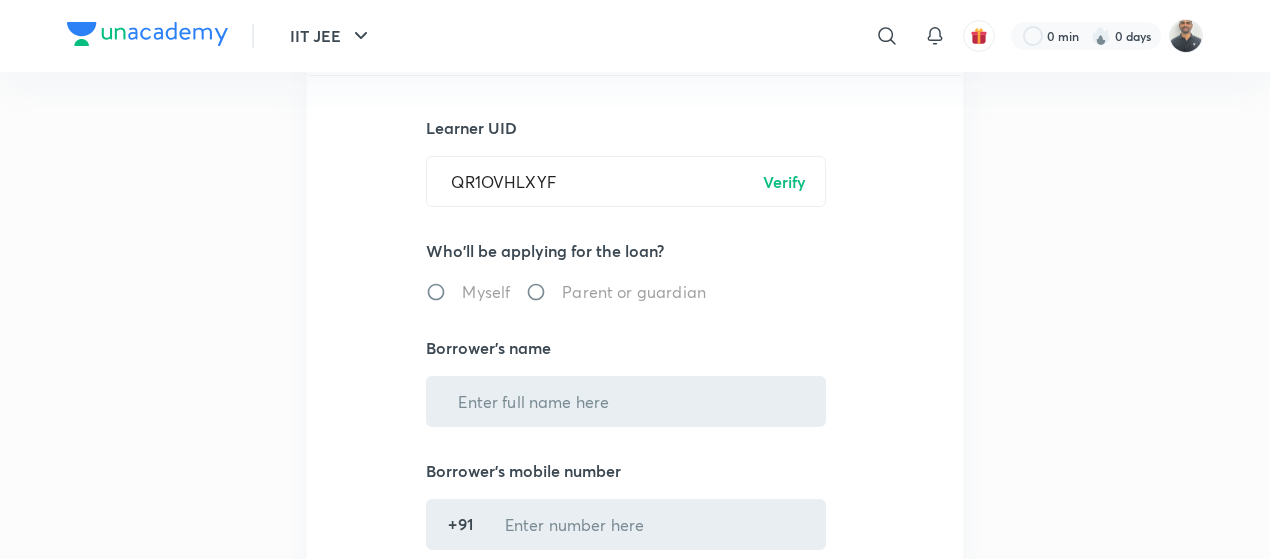 click on "Verify" at bounding box center [784, 182] 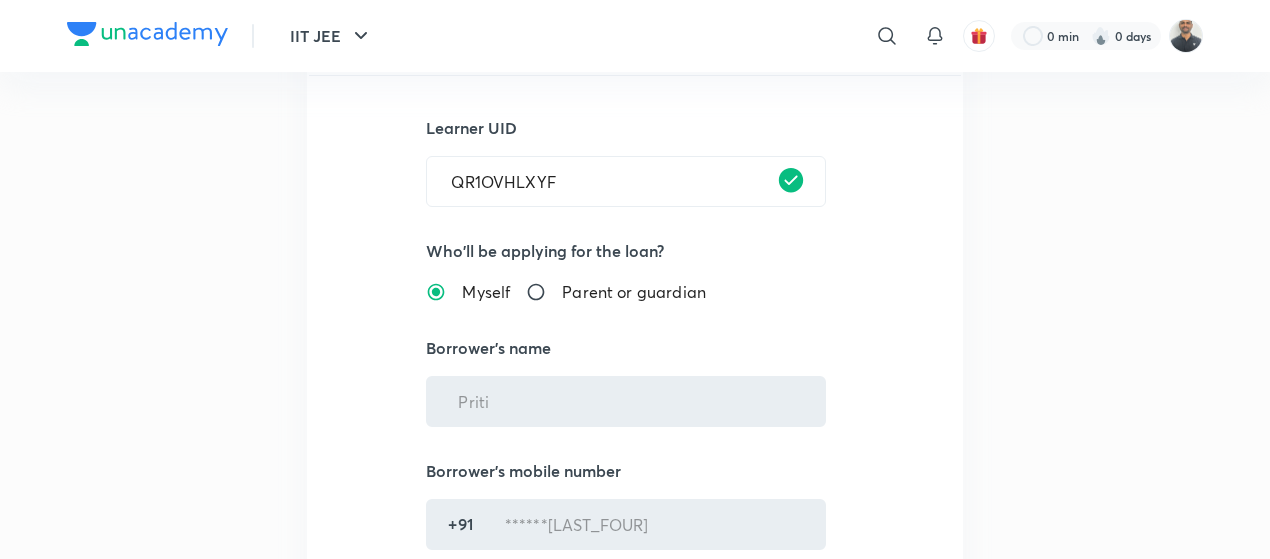 click on "Parent or guardian" at bounding box center (634, 292) 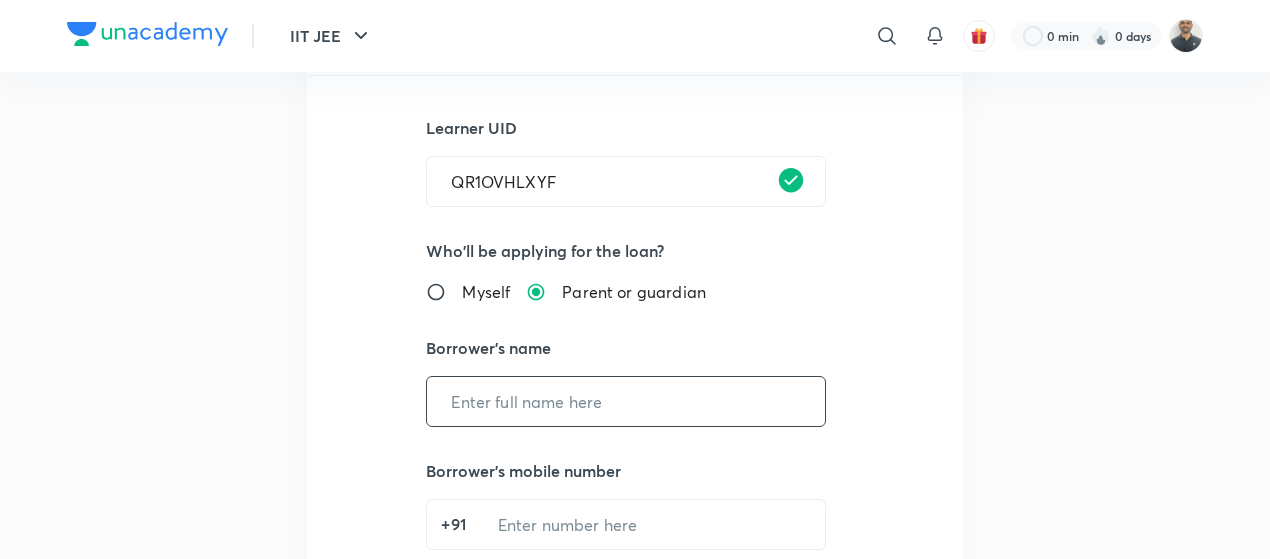 click at bounding box center [626, 401] 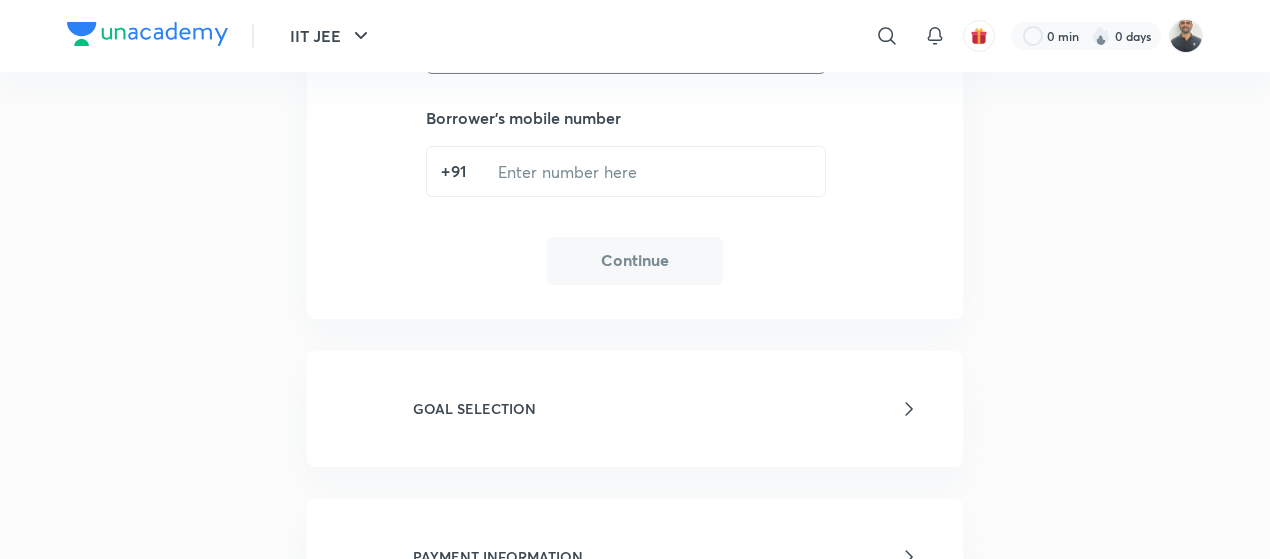 scroll, scrollTop: 617, scrollLeft: 0, axis: vertical 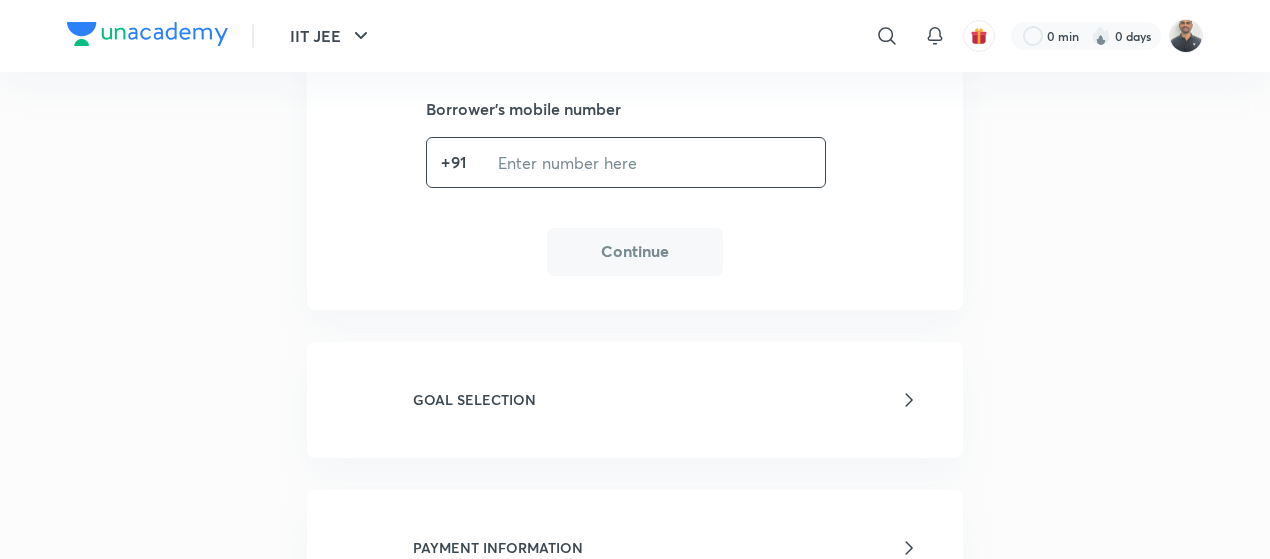 type on "[FIRST] [LAST] [LAST]" 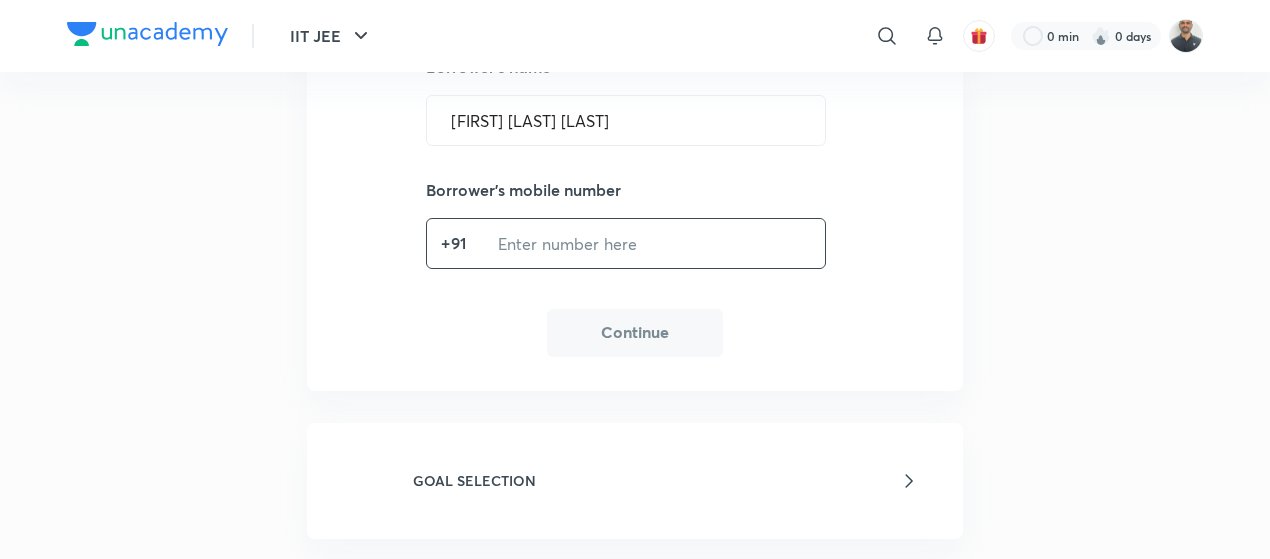 scroll, scrollTop: 535, scrollLeft: 0, axis: vertical 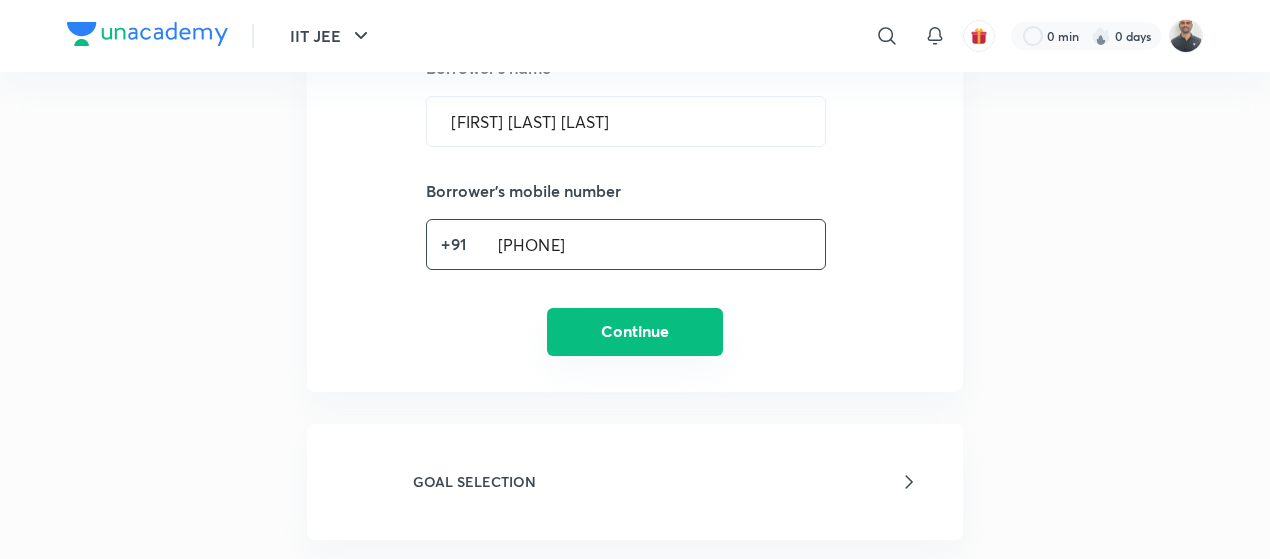type on "[PHONE]" 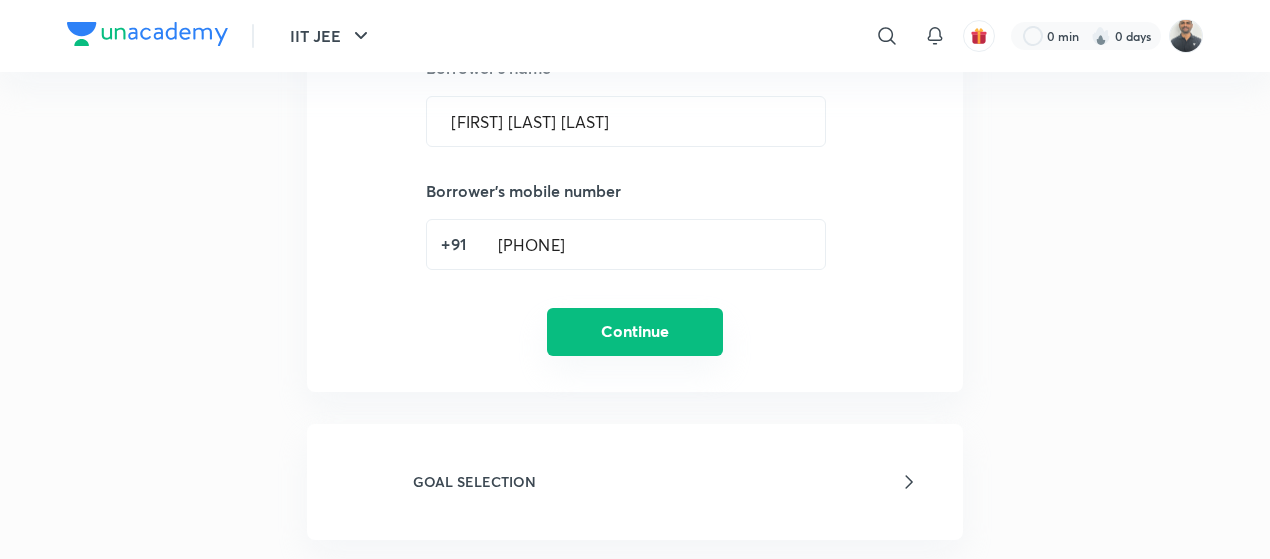 click on "Continue" at bounding box center [635, 332] 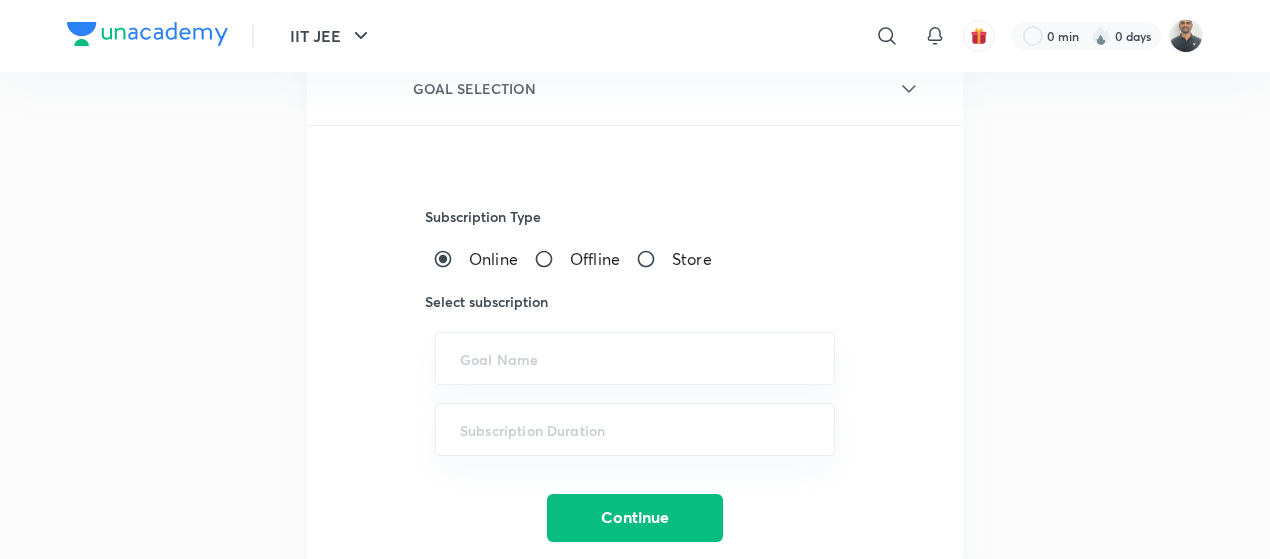 scroll, scrollTop: 329, scrollLeft: 0, axis: vertical 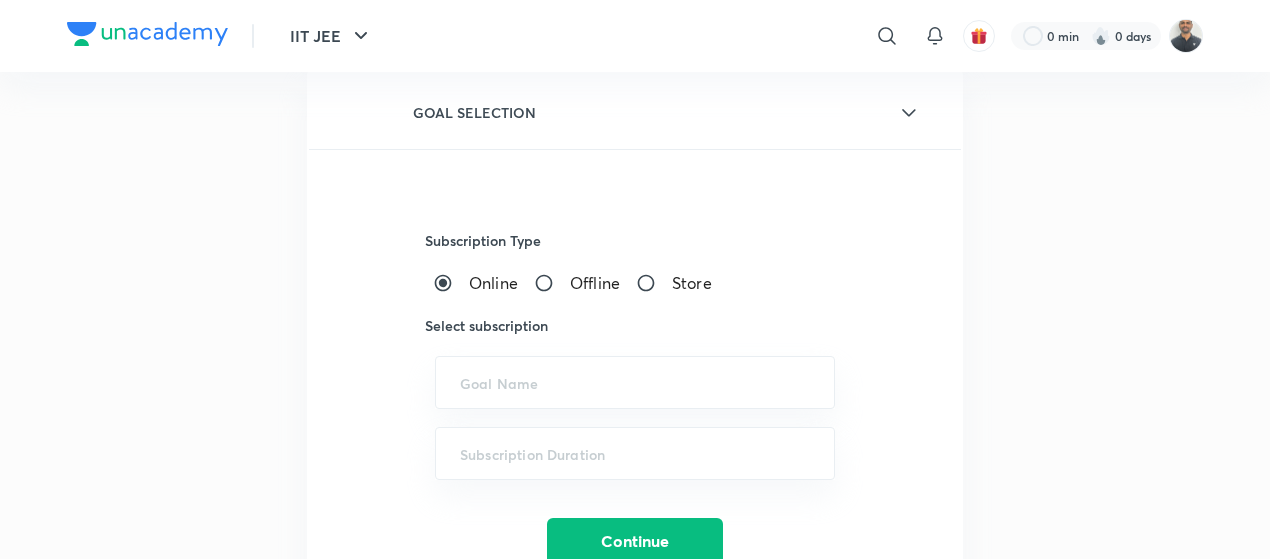click on "Offline" at bounding box center [552, 283] 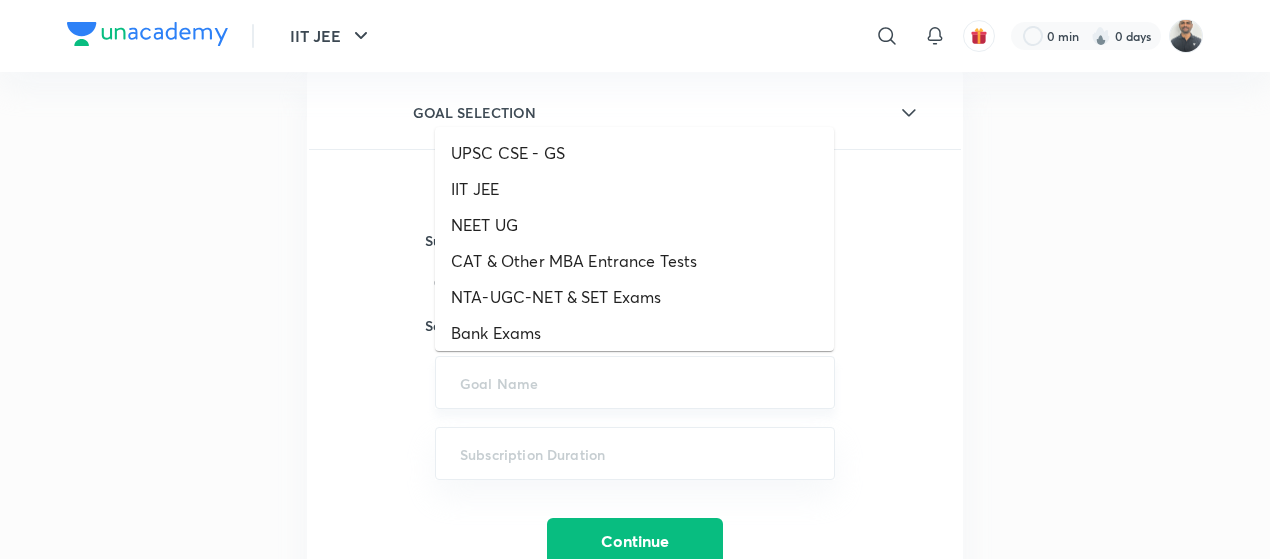 click at bounding box center [635, 382] 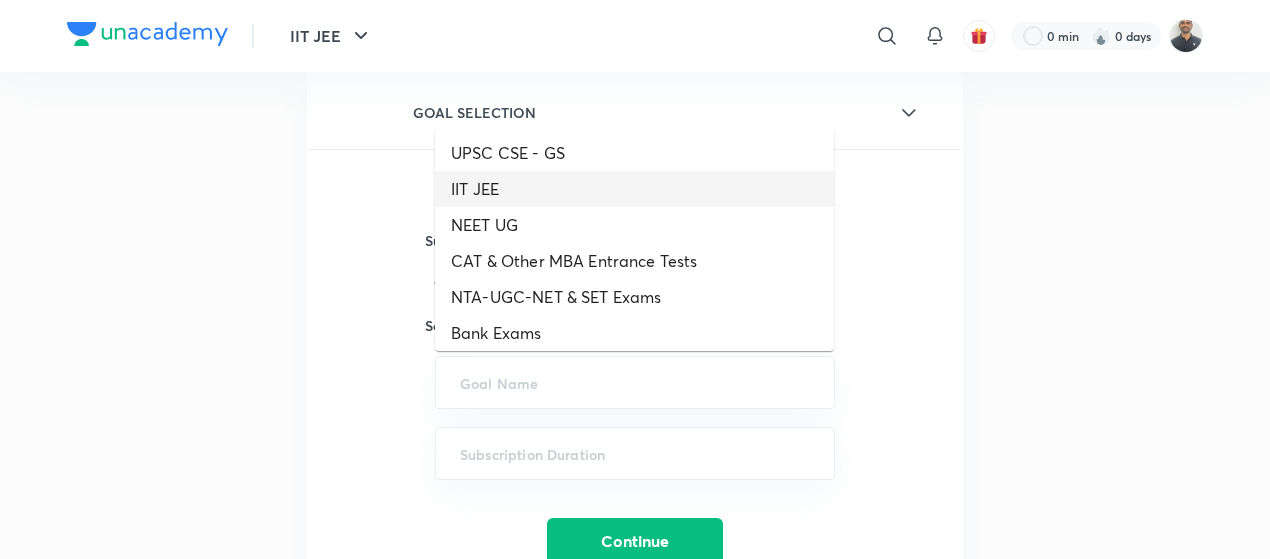 click on "IIT JEE" at bounding box center [634, 189] 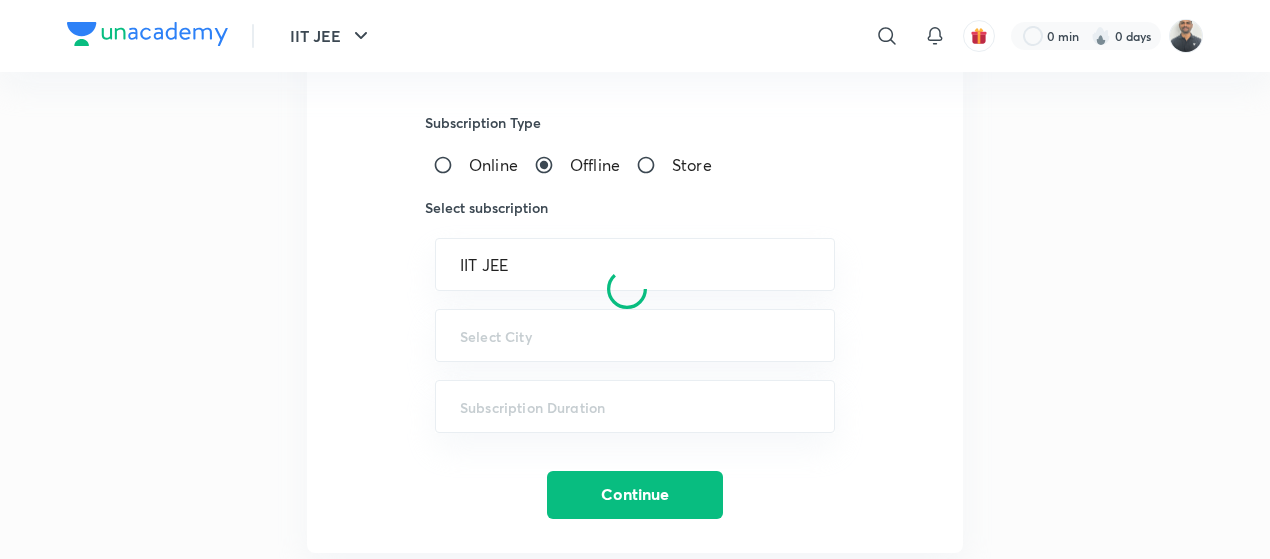 scroll, scrollTop: 478, scrollLeft: 0, axis: vertical 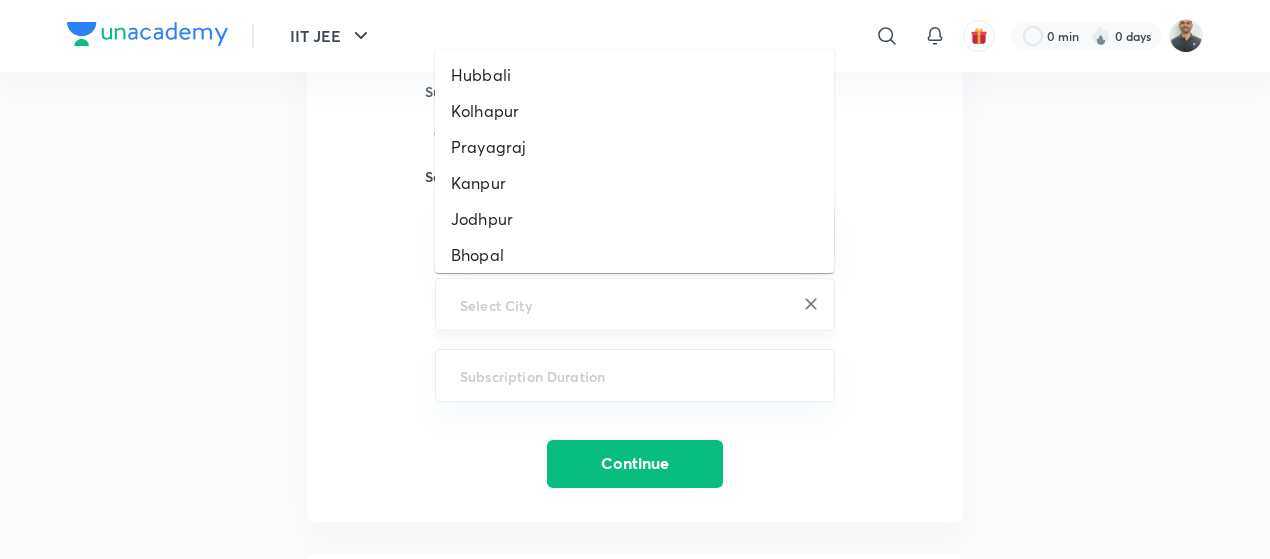 click at bounding box center (635, 304) 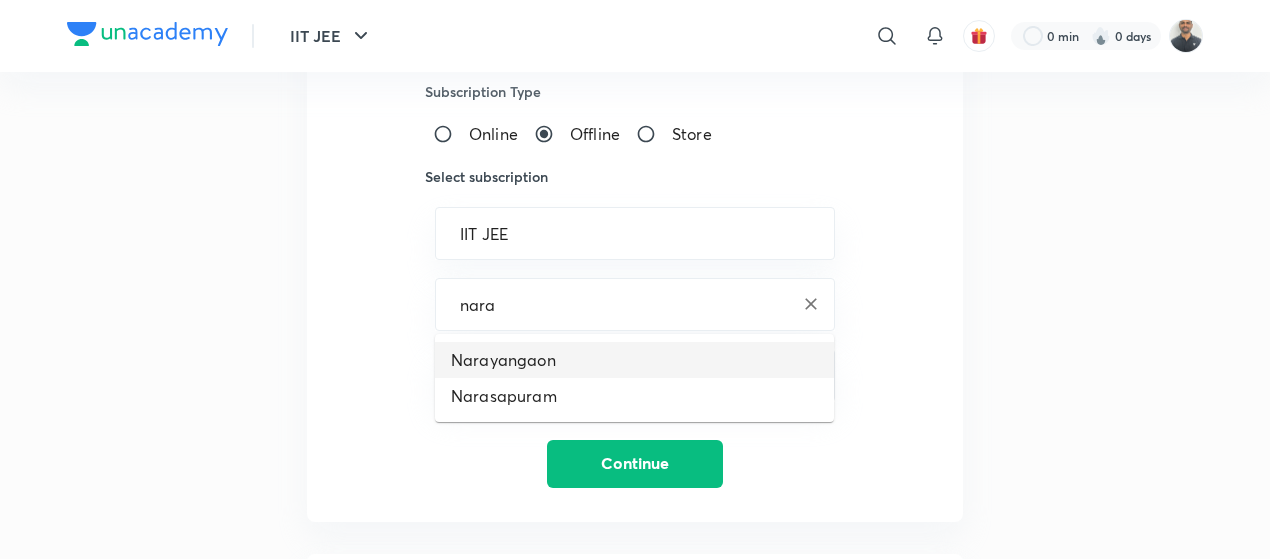 click on "Narayangaon" at bounding box center [634, 360] 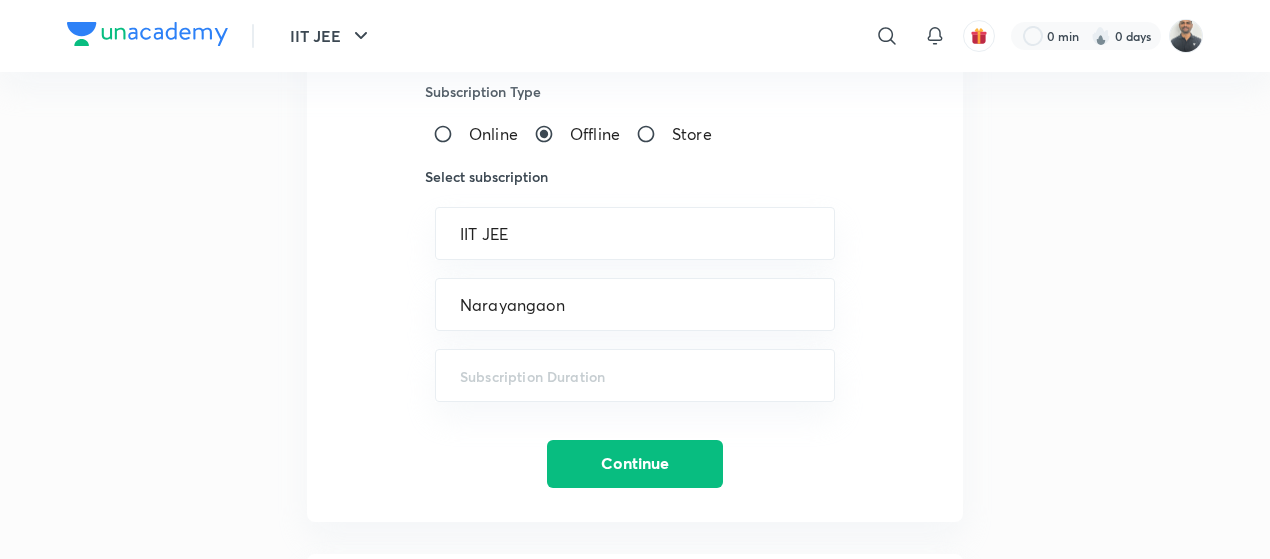 click on "​" at bounding box center (635, 375) 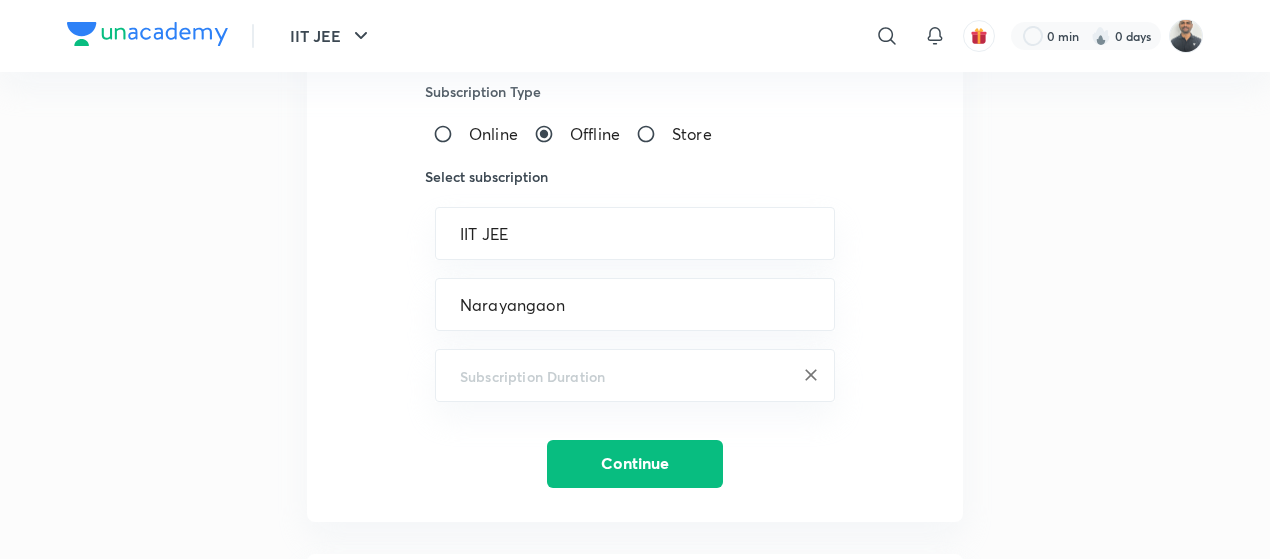 click on "​" at bounding box center [635, 375] 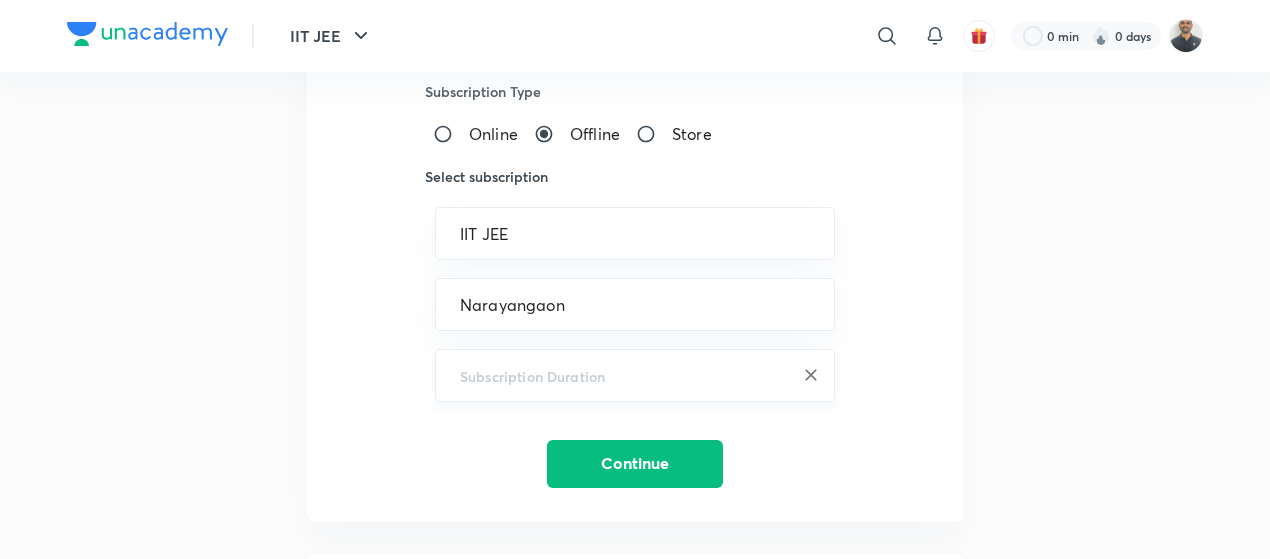 click on "​" at bounding box center (635, 375) 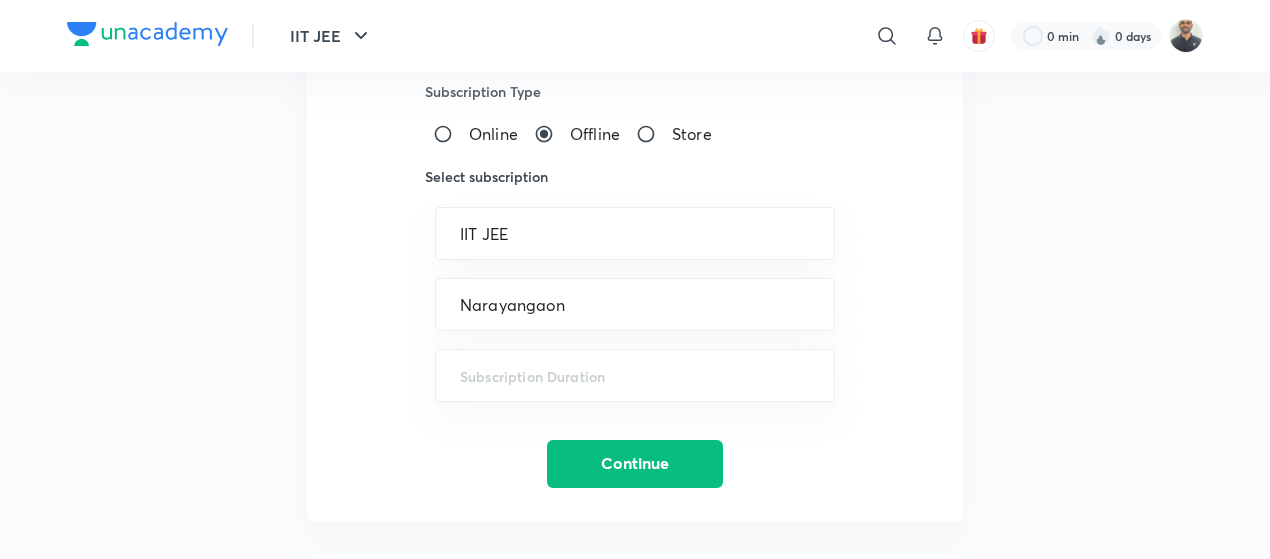click on "Subscription Type Online Offline Store Select subscription IIT JEE ​ [CITY] ​ ​ Continue" at bounding box center [635, 244] 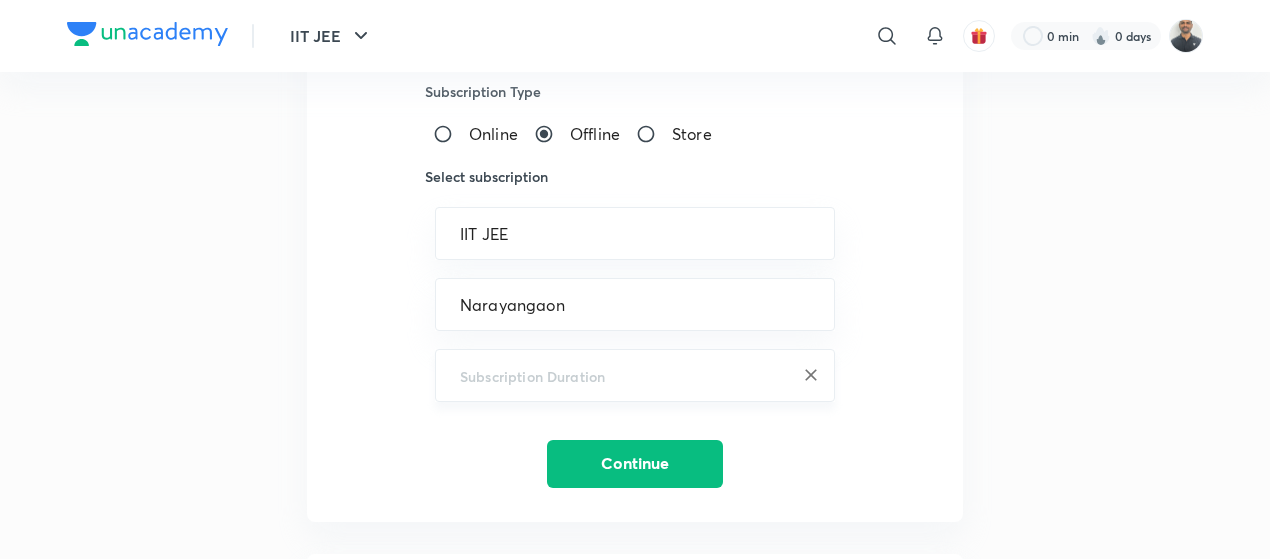 click on "​" at bounding box center [635, 375] 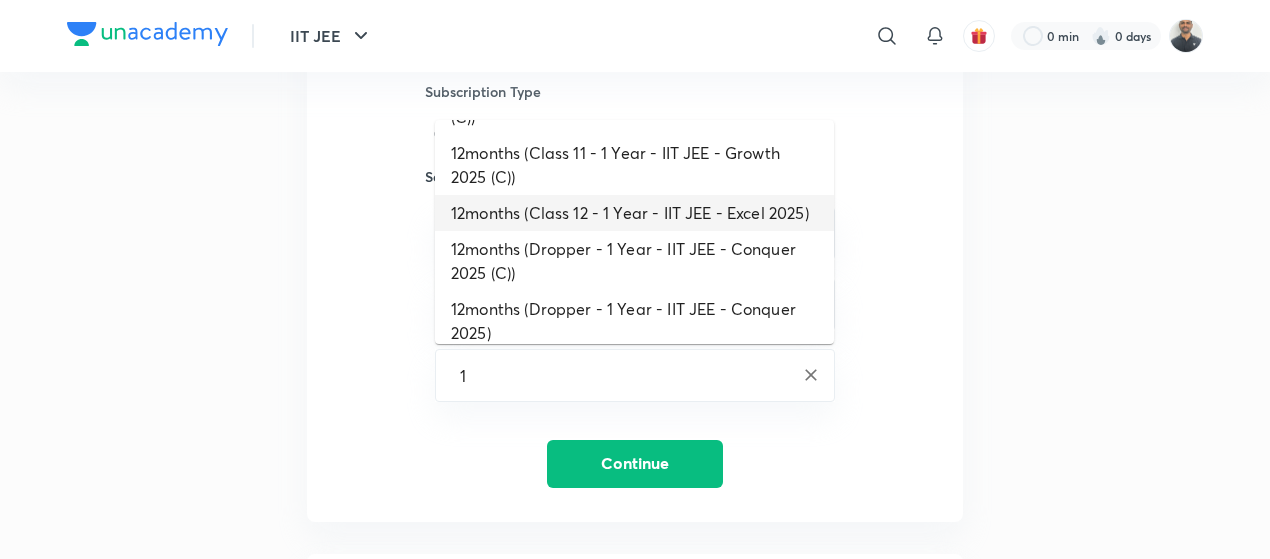 scroll, scrollTop: 210, scrollLeft: 0, axis: vertical 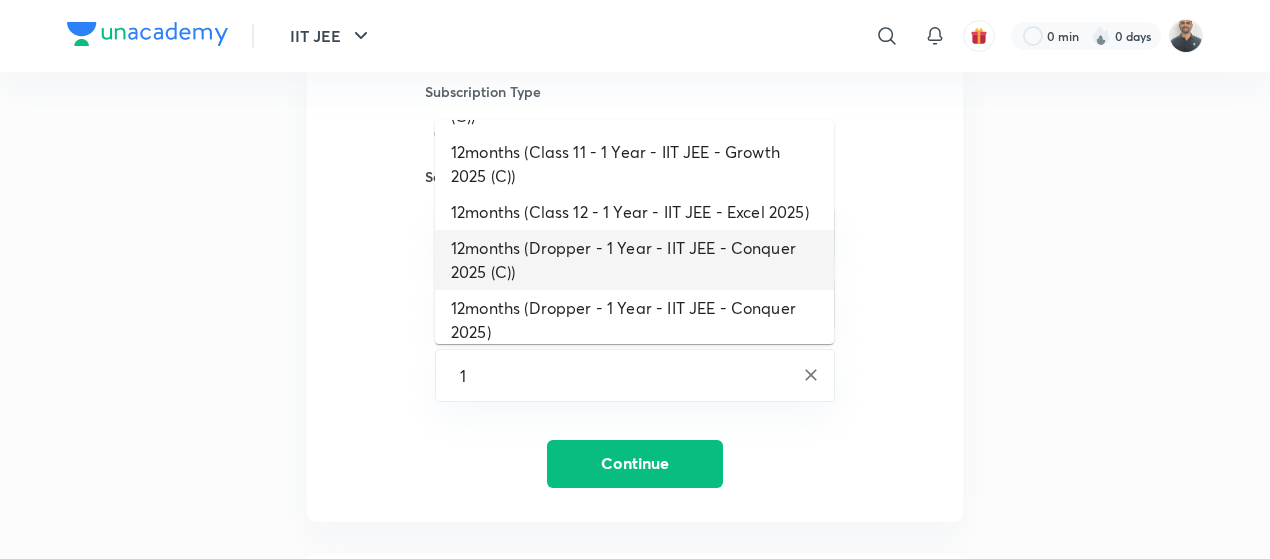 click on "12months (Dropper - 1 Year - IIT JEE - Conquer 2025 (C))" at bounding box center (634, 260) 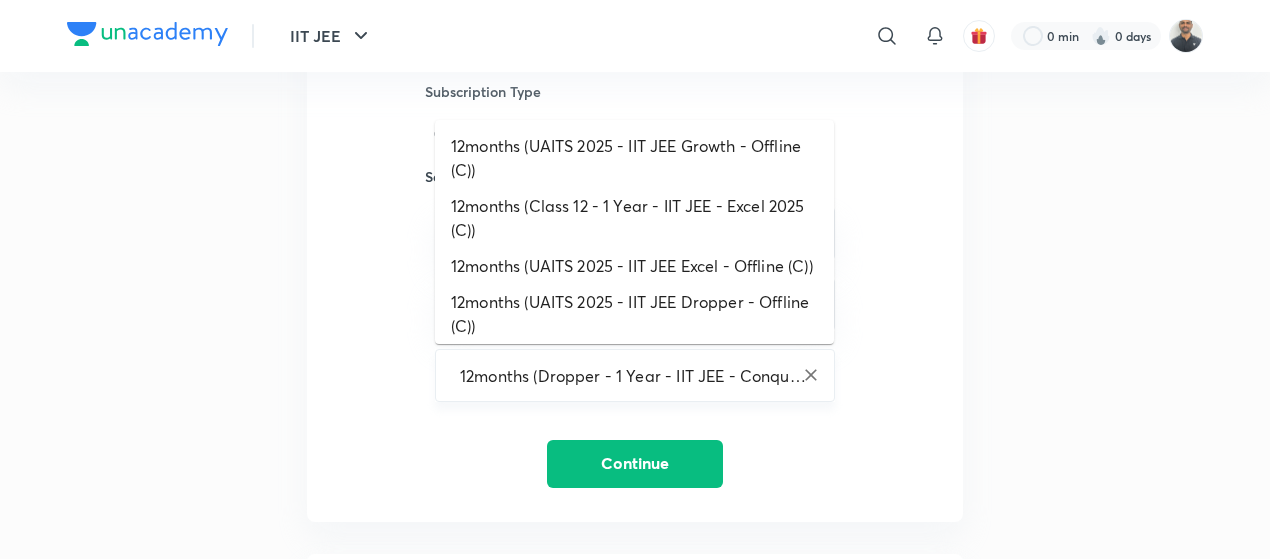 click on "12months (Dropper - 1 Year - IIT JEE - Conquer 2025 (C))" at bounding box center (635, 375) 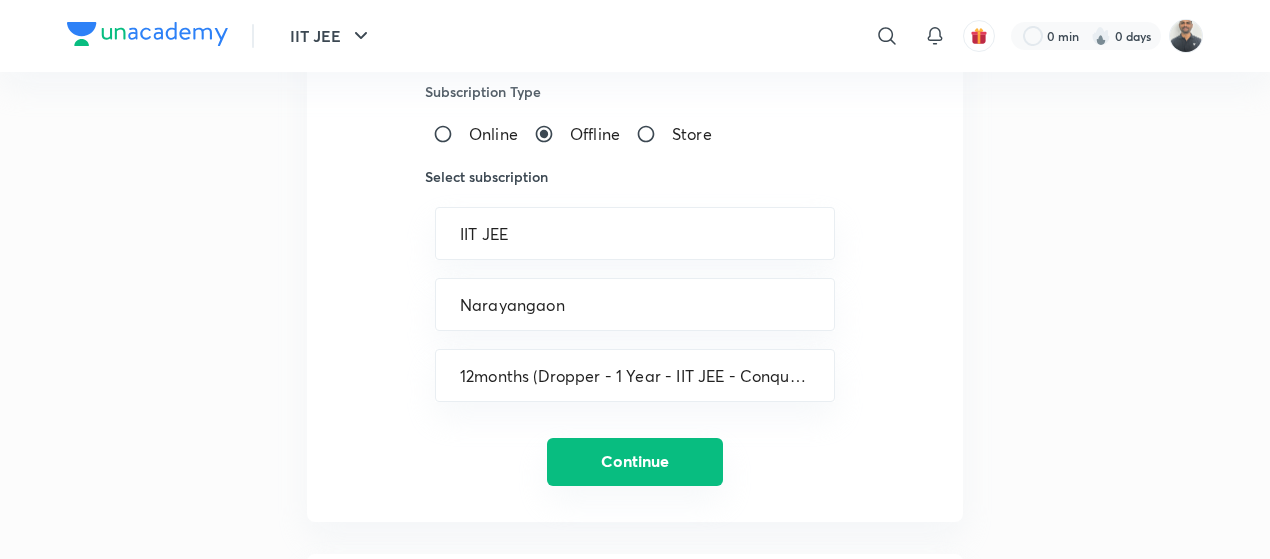 click on "Continue" at bounding box center [635, 462] 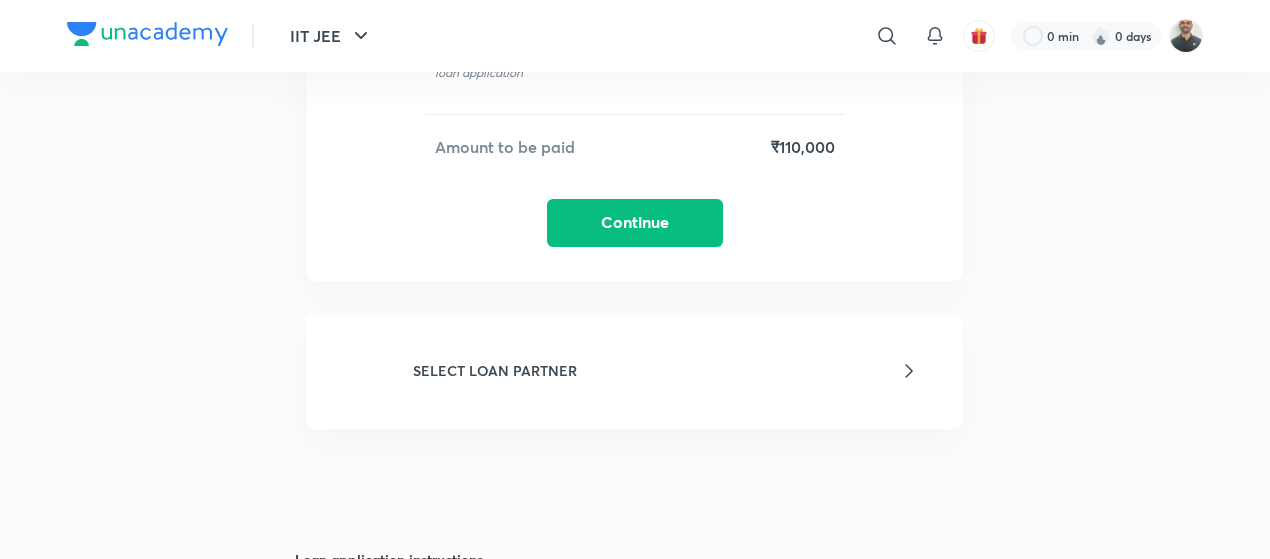 scroll, scrollTop: 762, scrollLeft: 0, axis: vertical 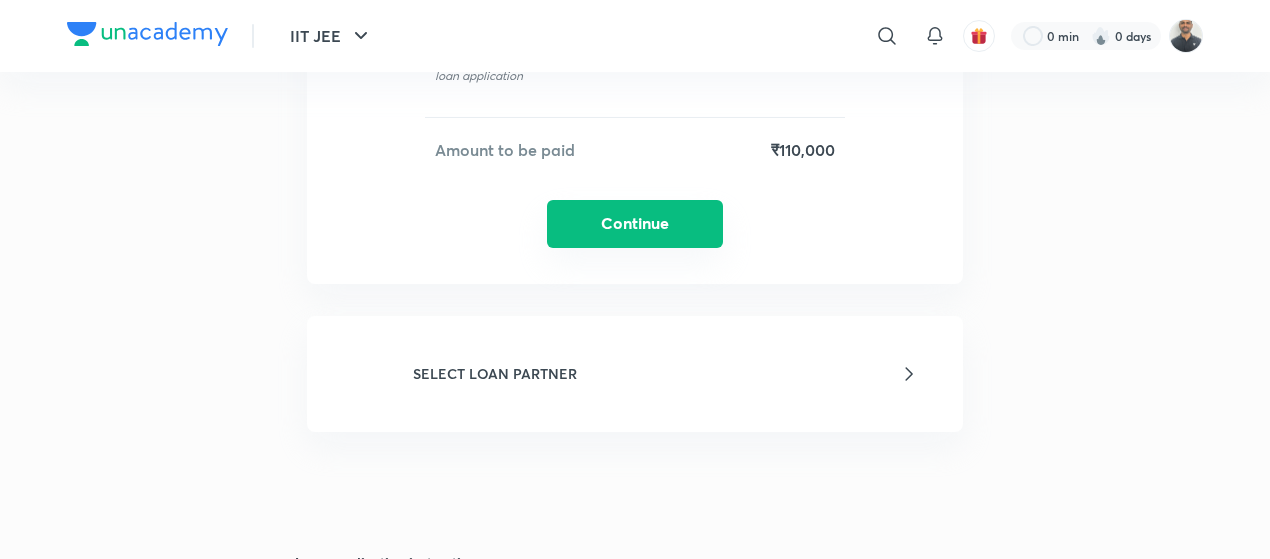 click on "Continue" at bounding box center (635, 224) 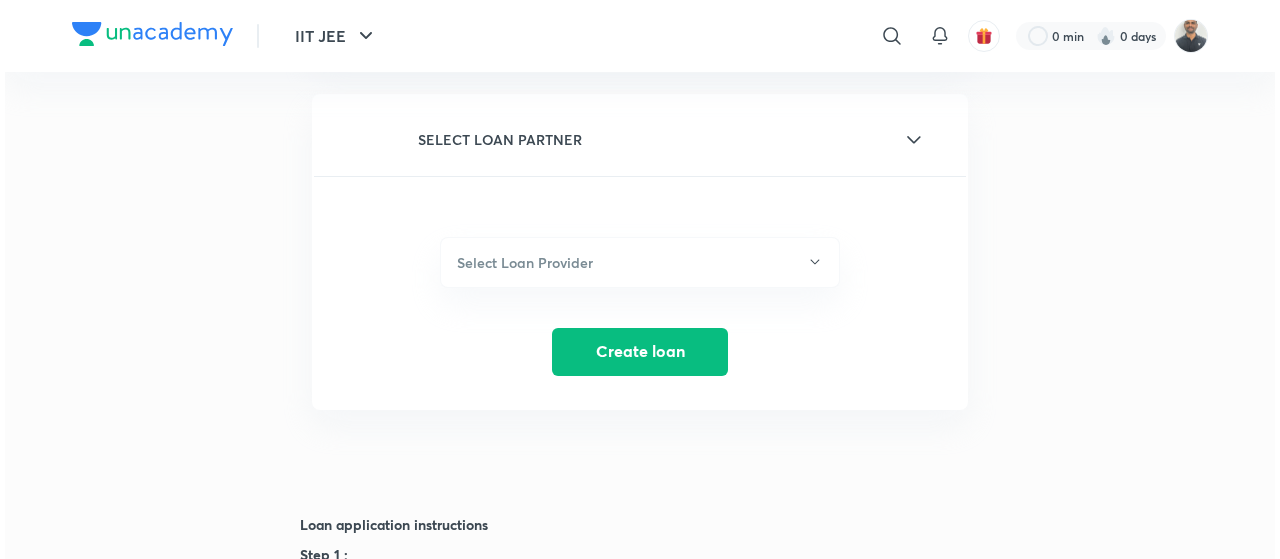 scroll, scrollTop: 592, scrollLeft: 0, axis: vertical 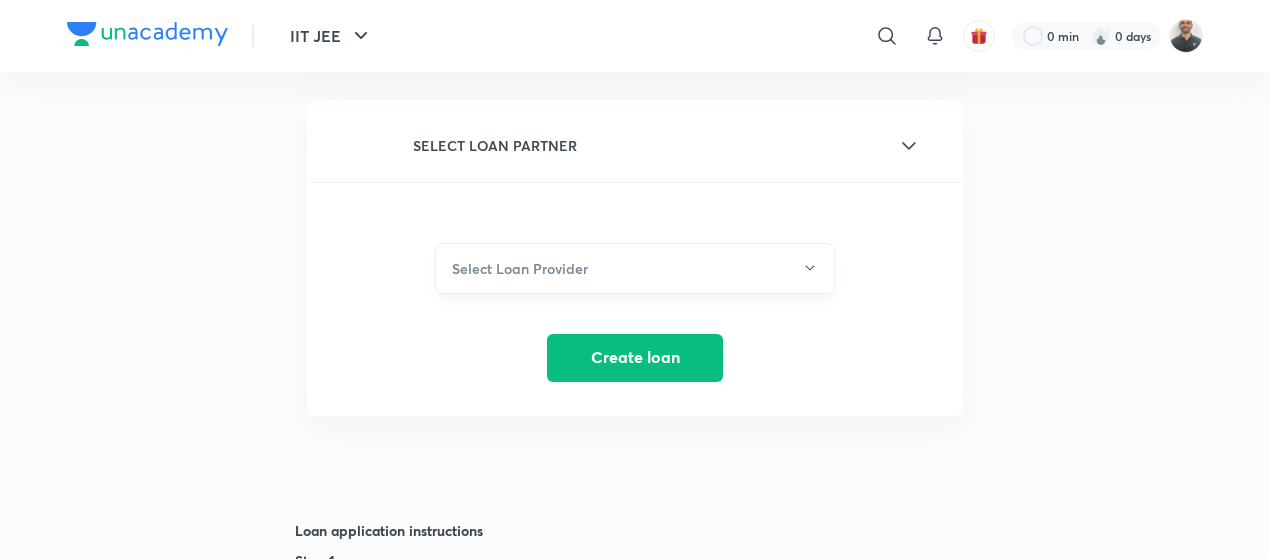 click on "Select Loan Provider" at bounding box center [520, 268] 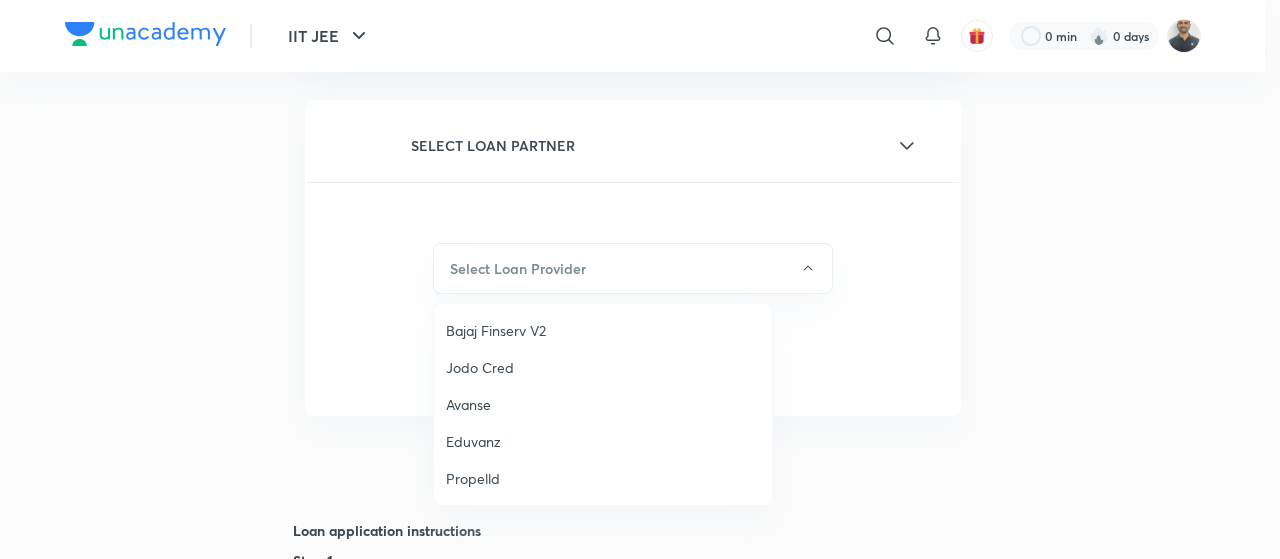 click on "Bajaj Finserv V2" at bounding box center (603, 330) 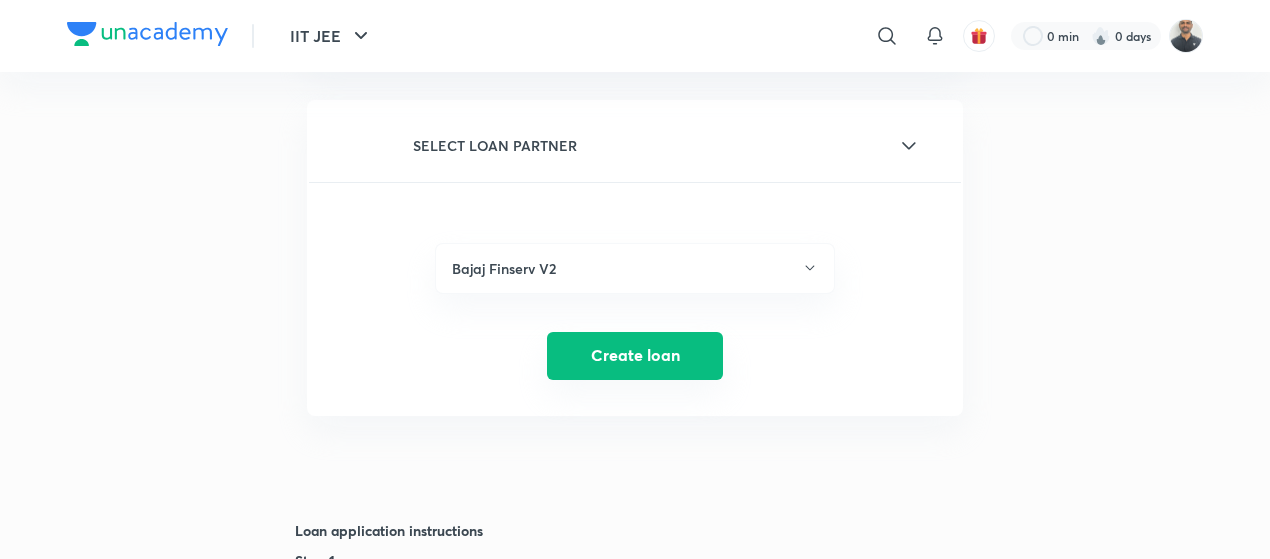 click on "Create loan" at bounding box center (635, 356) 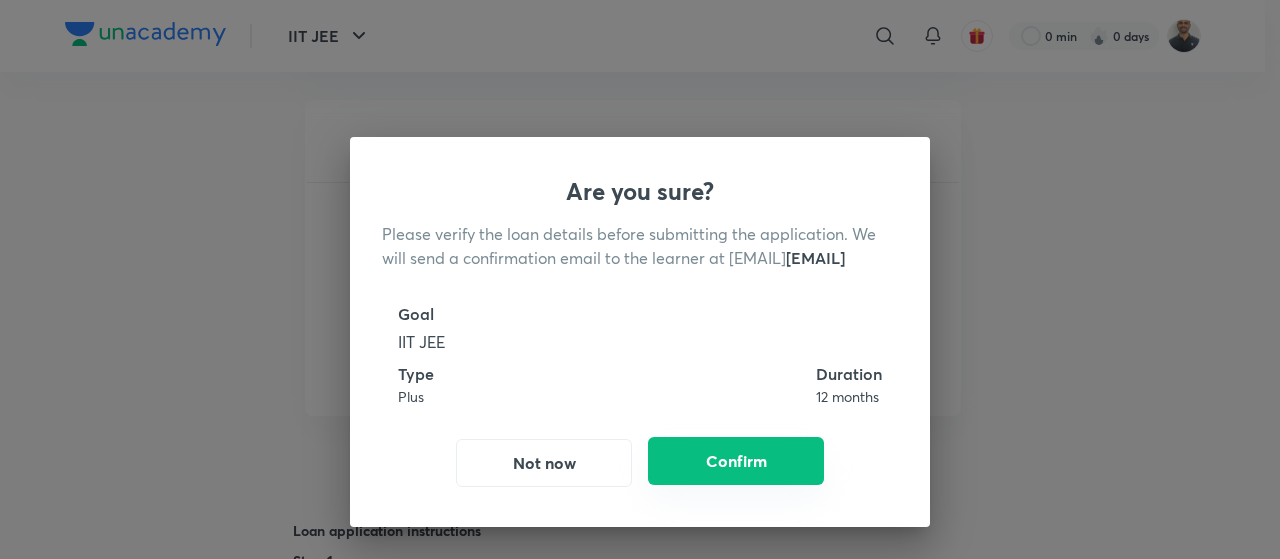click on "Confirm" at bounding box center (736, 461) 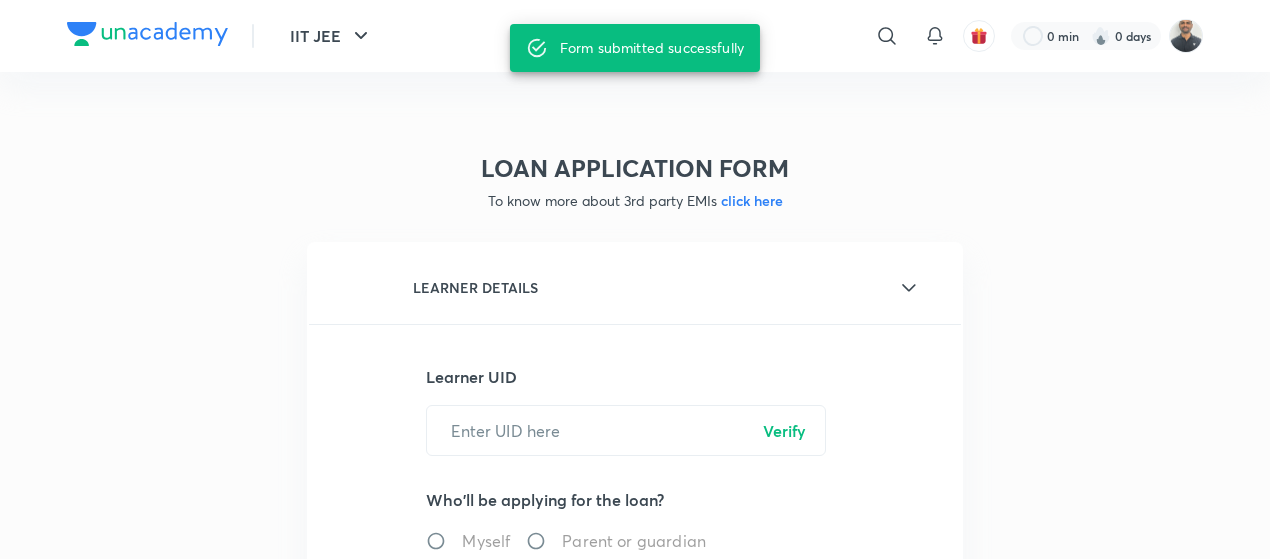 scroll, scrollTop: 0, scrollLeft: 0, axis: both 